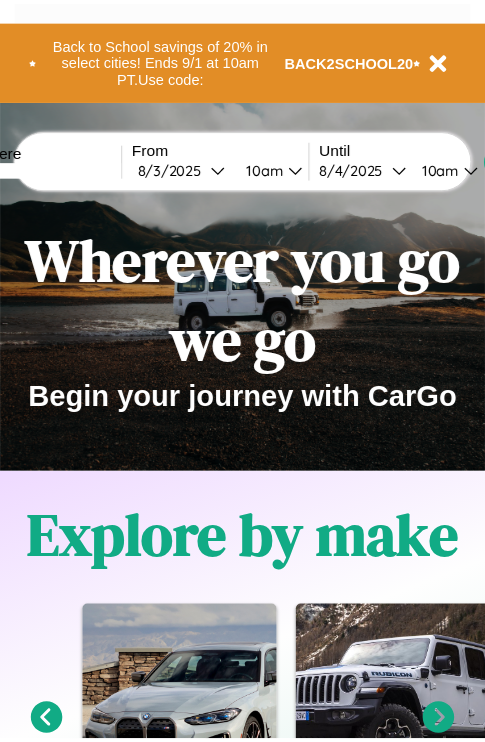 scroll, scrollTop: 0, scrollLeft: 0, axis: both 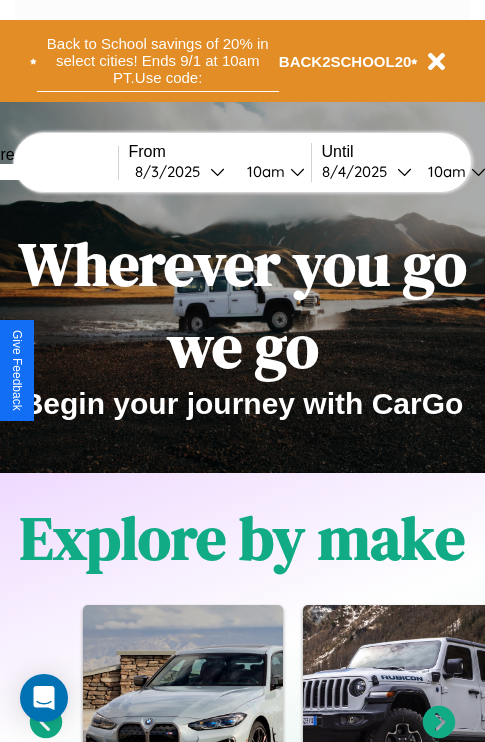 click on "Back to School savings of 20% in select cities! Ends 9/1 at 10am PT.  Use code:" at bounding box center [158, 61] 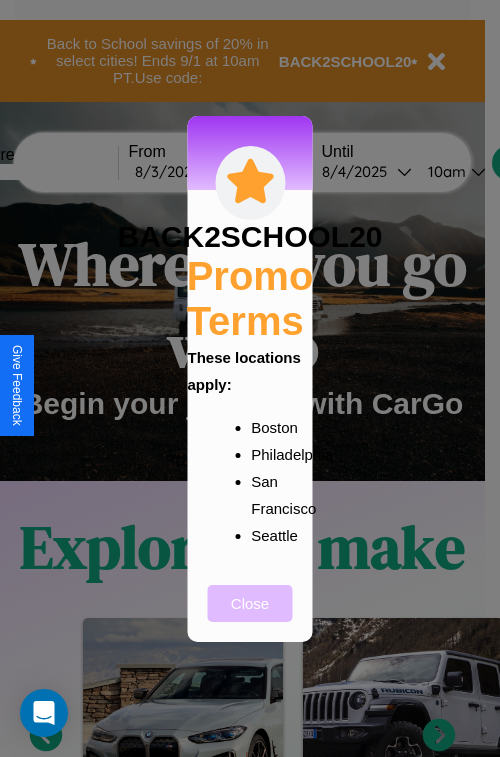 click on "Close" at bounding box center (250, 603) 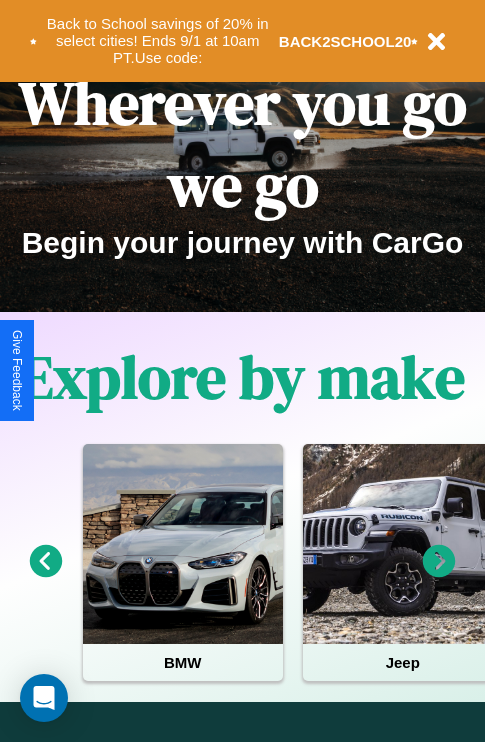 scroll, scrollTop: 308, scrollLeft: 0, axis: vertical 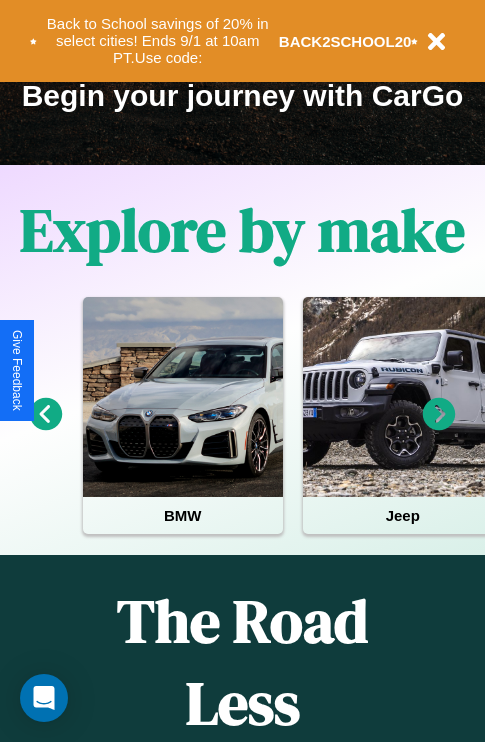 click 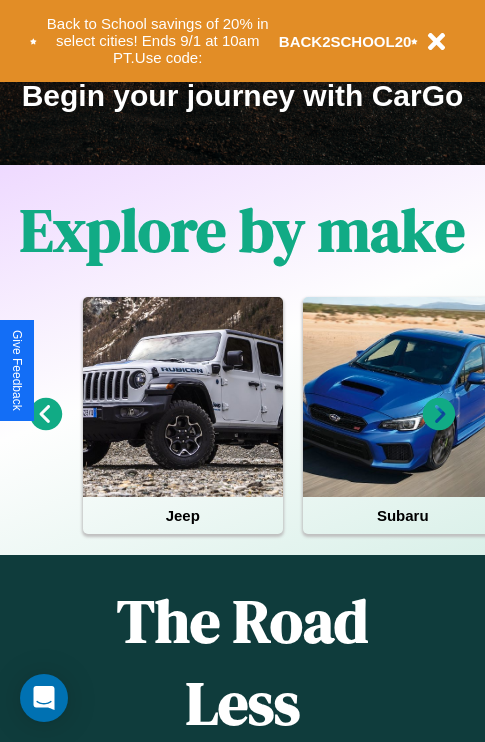 click 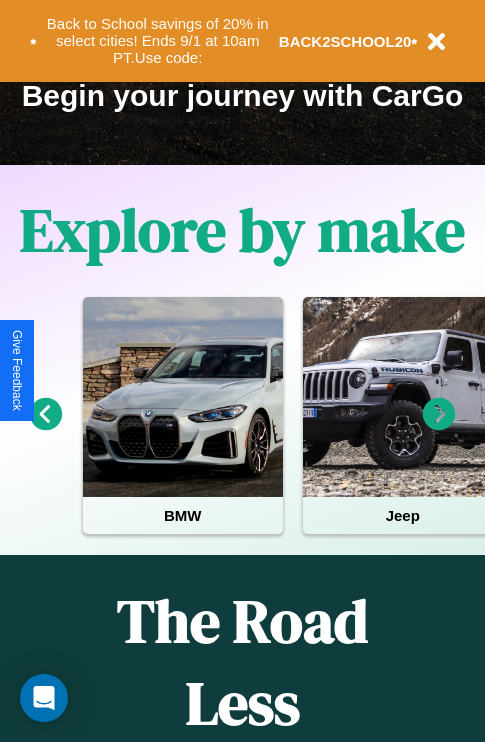 click 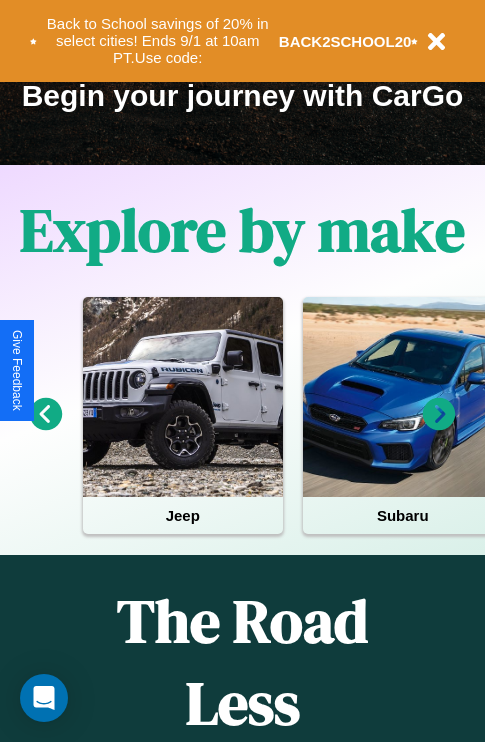 click 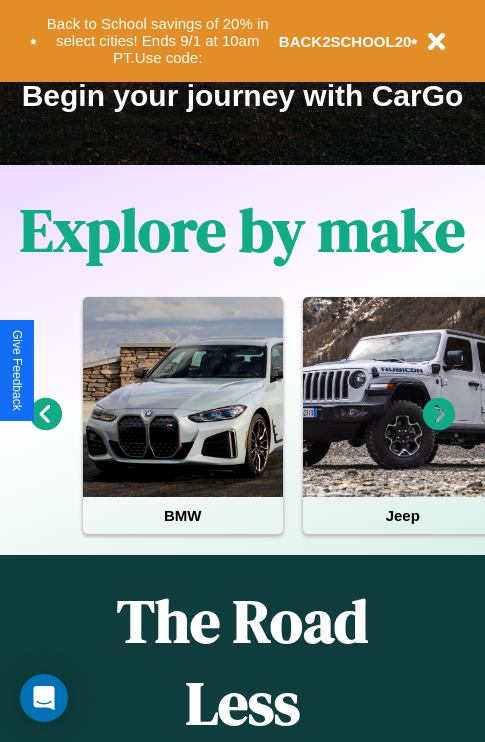 scroll, scrollTop: 0, scrollLeft: 0, axis: both 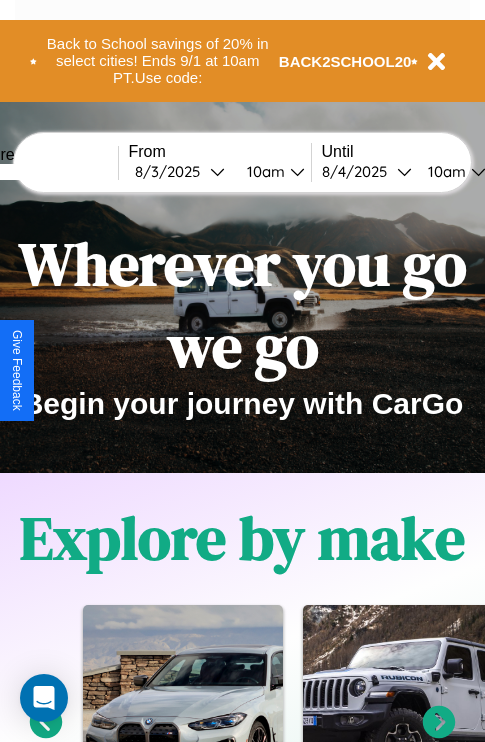 click at bounding box center [43, 172] 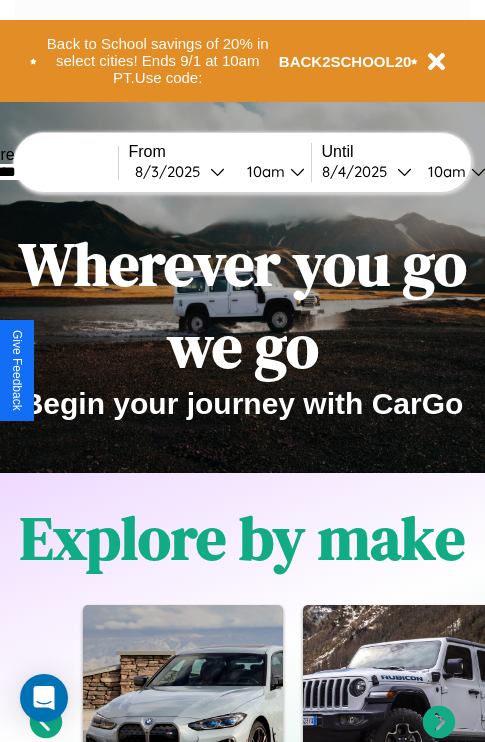 type on "********" 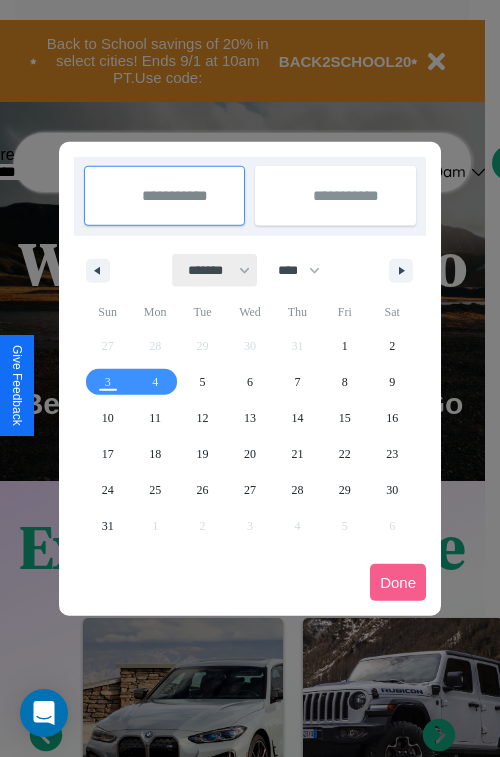 click on "******* ******** ***** ***** *** **** **** ****** ********* ******* ******** ********" at bounding box center (215, 270) 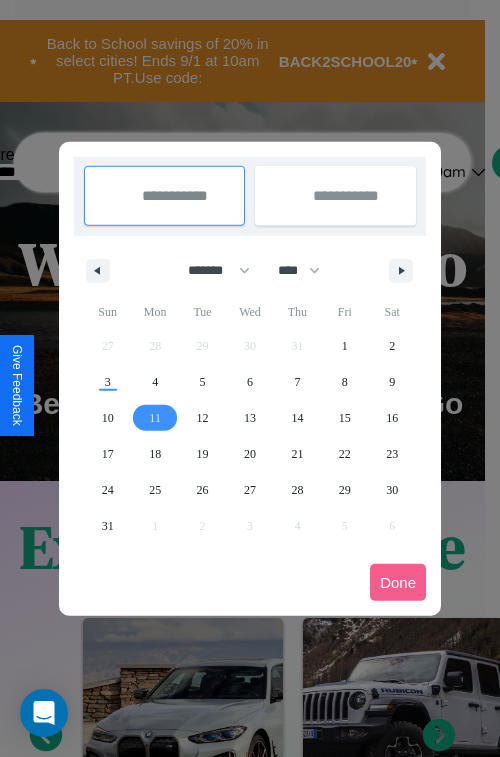 click on "11" at bounding box center [155, 418] 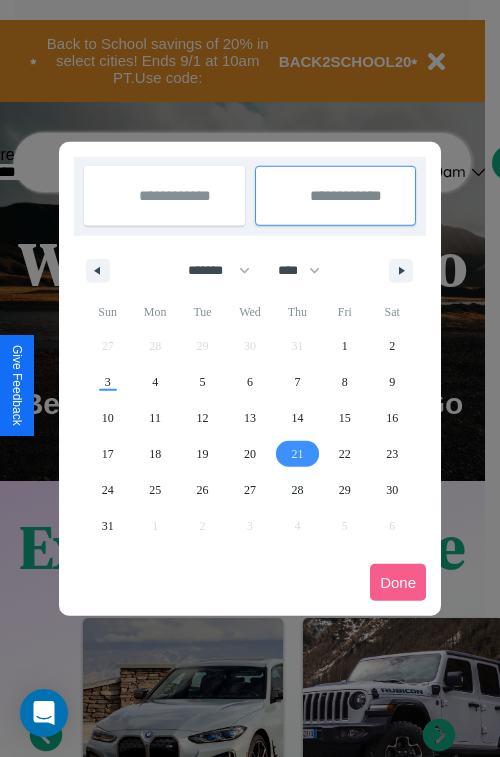 click on "21" at bounding box center [297, 454] 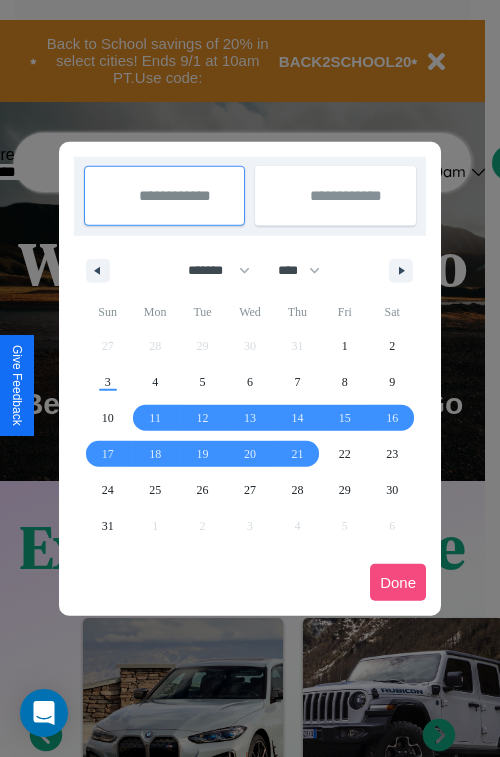 click on "Done" at bounding box center (398, 582) 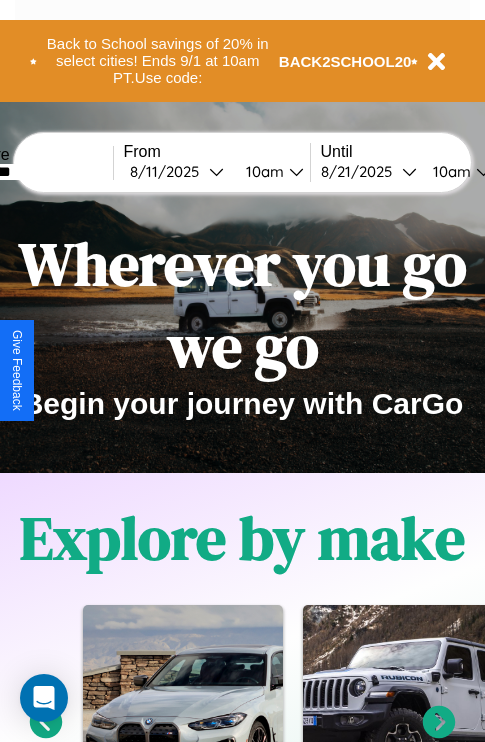 scroll, scrollTop: 0, scrollLeft: 73, axis: horizontal 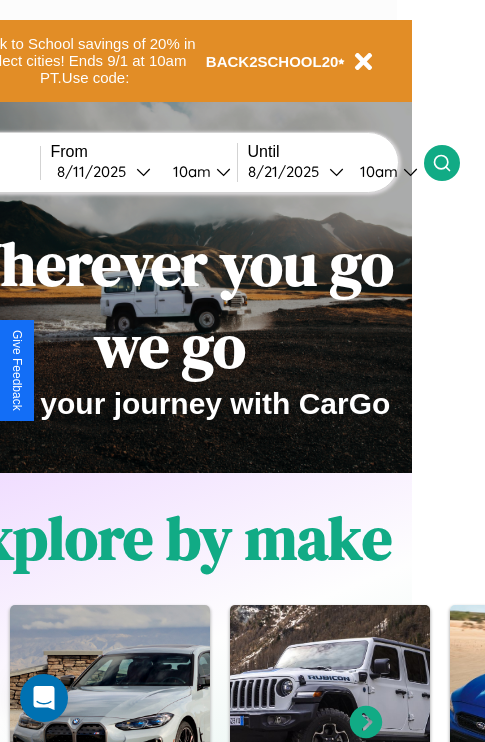 click 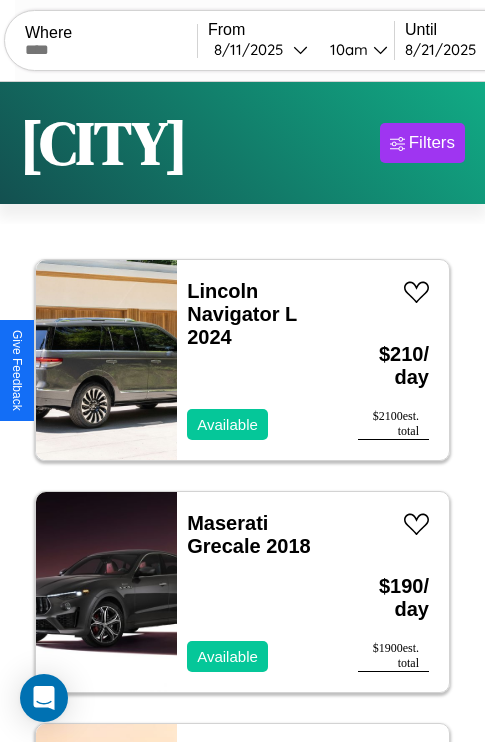 scroll, scrollTop: 66, scrollLeft: 0, axis: vertical 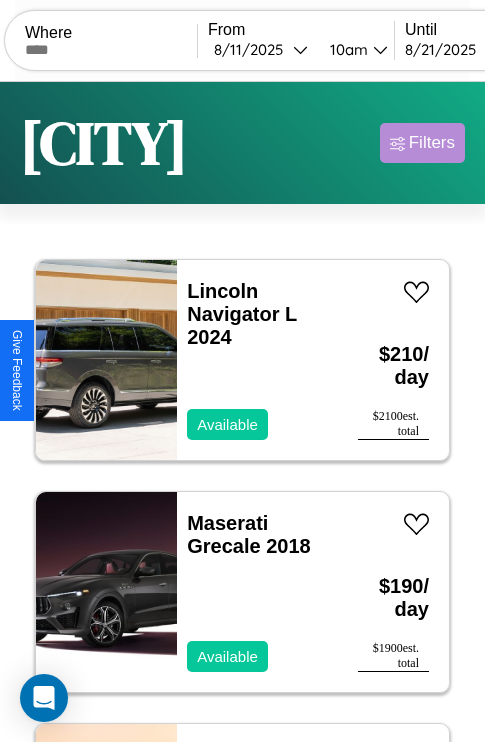click on "Filters" at bounding box center [432, 143] 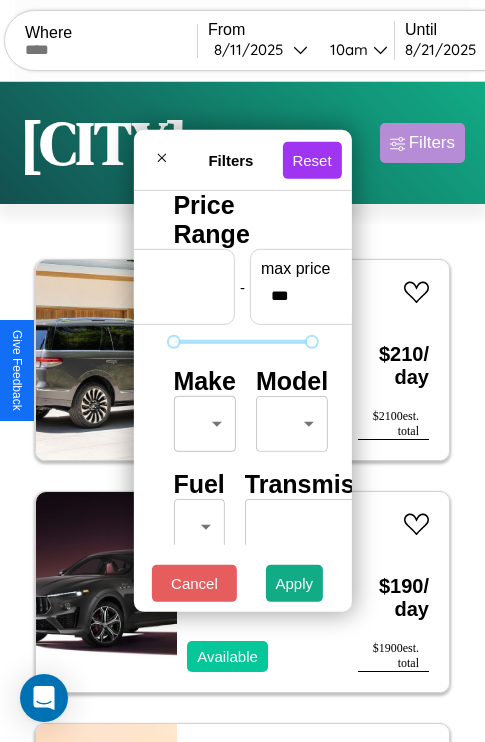 scroll, scrollTop: 162, scrollLeft: 63, axis: both 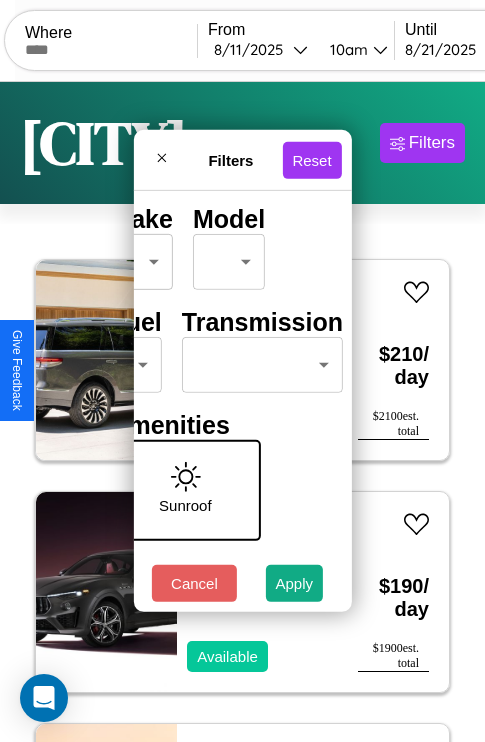 click on "CarGo Where From 8 / 11 / 2025 10am Until 8 / 21 / 2025 10am Become a Host Login Sign Up Brisbane Filters 115  cars in this area These cars can be picked up in this city. Lincoln   Navigator L   2024 Available $ 210  / day $ 2100  est. total Maserati   Grecale   2018 Available $ 190  / day $ 1900  est. total Aston Martin   Rapide   2022 Unavailable $ 80  / day $ 800  est. total Hyundai   Tiburon   2016 Available $ 110  / day $ 1100  est. total Hummer   H1   2020 Available $ 100  / day $ 1000  est. total Infiniti   M56   2024 Available $ 190  / day $ 1900  est. total Honda   TRX450ES   2014 Available $ 40  / day $ 400  est. total Infiniti   G25   2017 Available $ 150  / day $ 1500  est. total Tesla   Cybertruck   2021 Available $ 170  / day $ 1700  est. total Volvo   VAH   2016 Unavailable $ 120  / day $ 1200  est. total GMC   CWG   2014 Available $ 130  / day $ 1300  est. total Infiniti   JX35   2018 Unavailable $ 80  / day $ 800  est. total Alfa Romeo   Spider   2020 Available $ 150  / day $ 1500  est. total" at bounding box center [242, 412] 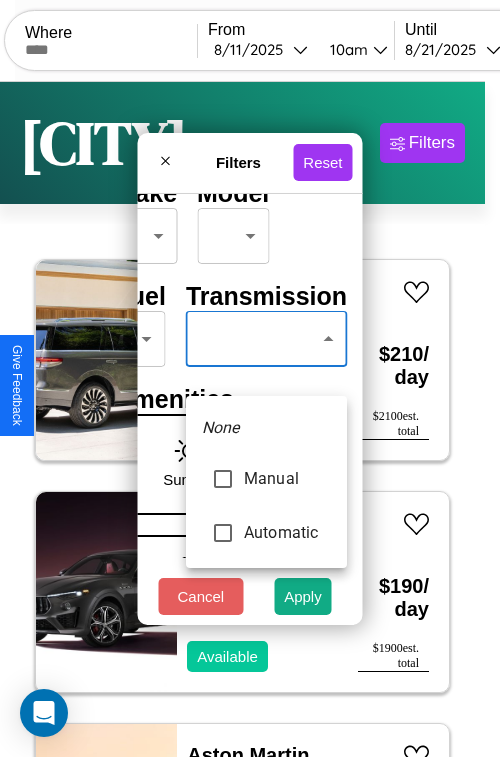 type on "*********" 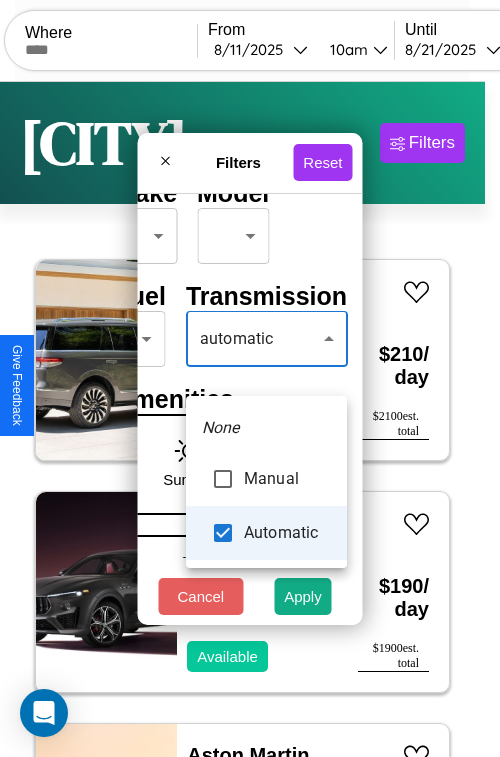 click at bounding box center [250, 378] 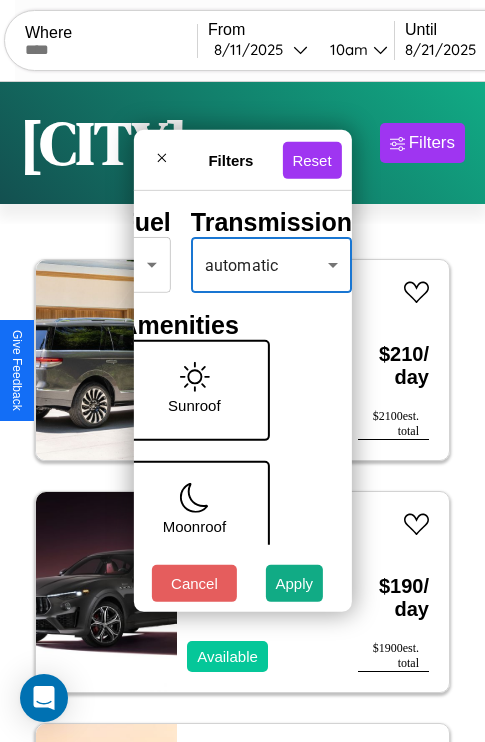 scroll, scrollTop: 409, scrollLeft: 40, axis: both 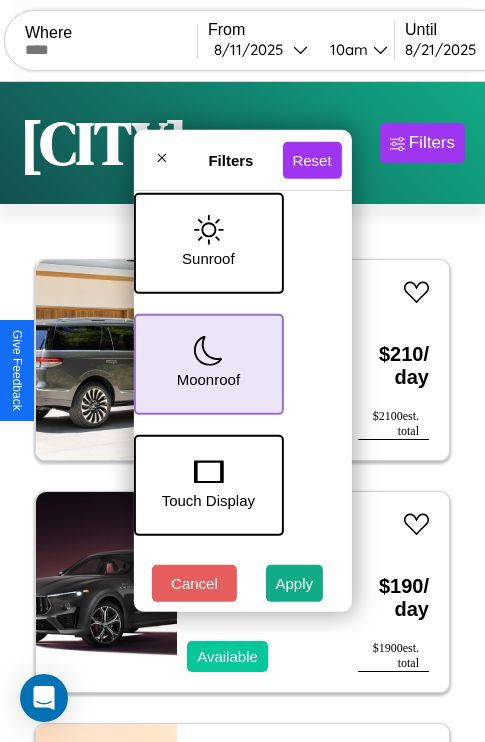 click 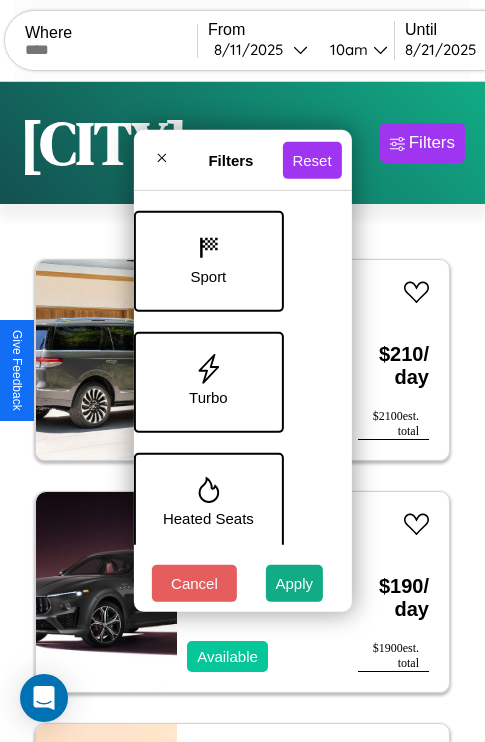 scroll, scrollTop: 893, scrollLeft: 40, axis: both 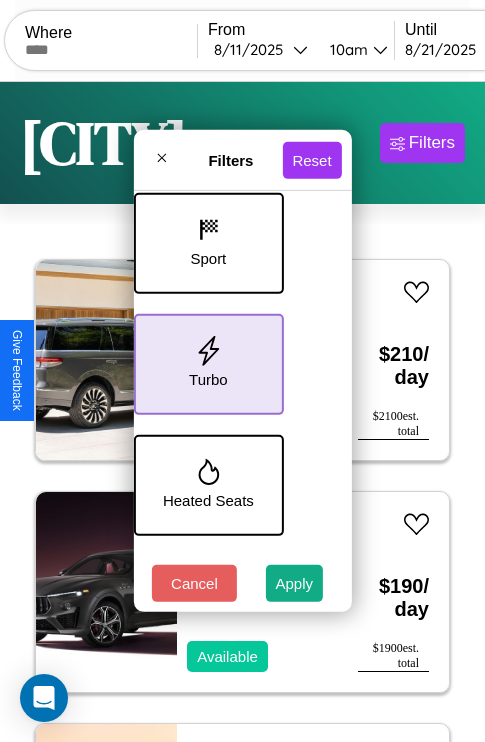 click 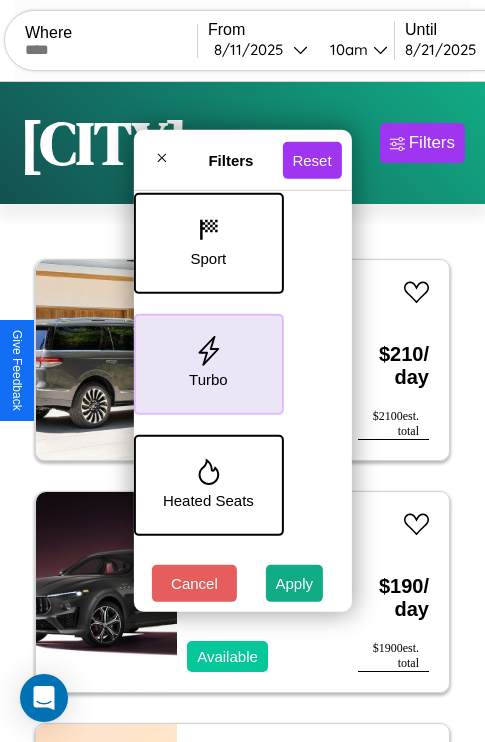 scroll, scrollTop: 651, scrollLeft: 40, axis: both 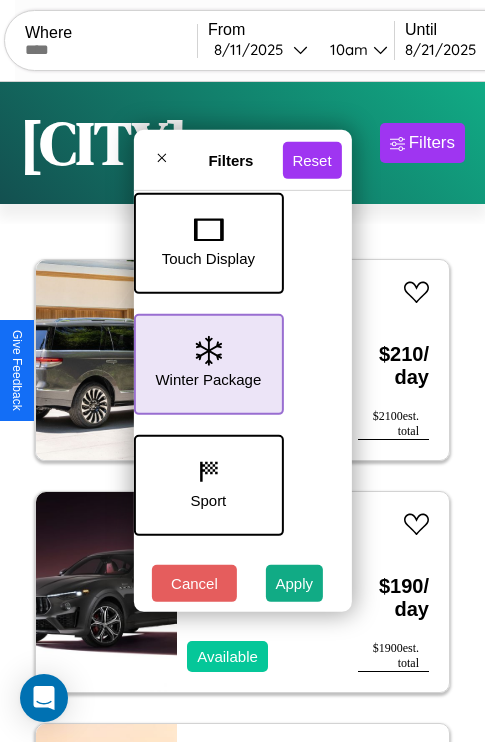 click 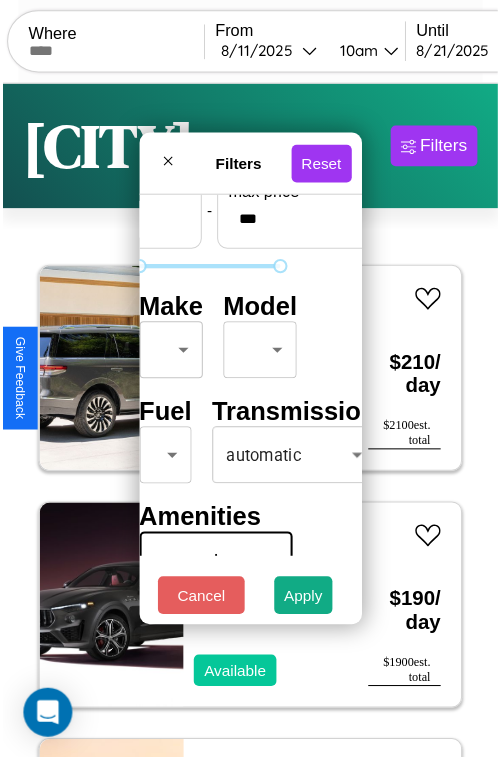 scroll, scrollTop: 59, scrollLeft: 40, axis: both 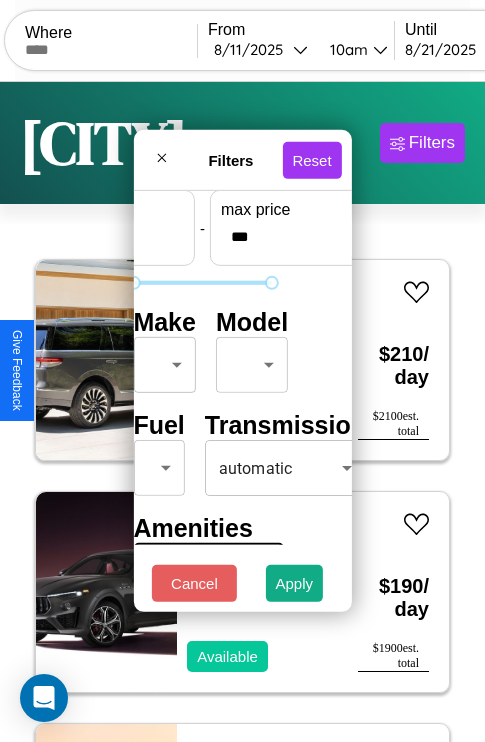 click on "CarGo Where From 8 / 11 / 2025 10am Until 8 / 21 / 2025 10am Become a Host Login Sign Up Brisbane Filters 115  cars in this area These cars can be picked up in this city. Lincoln   Navigator L   2024 Available $ 210  / day $ 2100  est. total Maserati   Grecale   2018 Available $ 190  / day $ 1900  est. total Aston Martin   Rapide   2022 Unavailable $ 80  / day $ 800  est. total Hyundai   Tiburon   2016 Available $ 110  / day $ 1100  est. total Hummer   H1   2020 Available $ 100  / day $ 1000  est. total Infiniti   M56   2024 Available $ 190  / day $ 1900  est. total Honda   TRX450ES   2014 Available $ 40  / day $ 400  est. total Infiniti   G25   2017 Available $ 150  / day $ 1500  est. total Tesla   Cybertruck   2021 Available $ 170  / day $ 1700  est. total Volvo   VAH   2016 Unavailable $ 120  / day $ 1200  est. total GMC   CWG   2014 Available $ 130  / day $ 1300  est. total Infiniti   JX35   2018 Unavailable $ 80  / day $ 800  est. total Alfa Romeo   Spider   2020 Available $ 150  / day $ 1500  est. total" at bounding box center [242, 412] 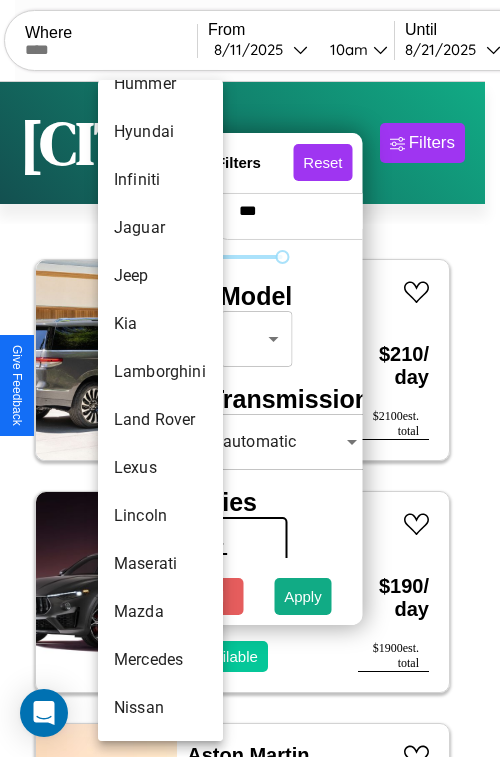 scroll, scrollTop: 854, scrollLeft: 0, axis: vertical 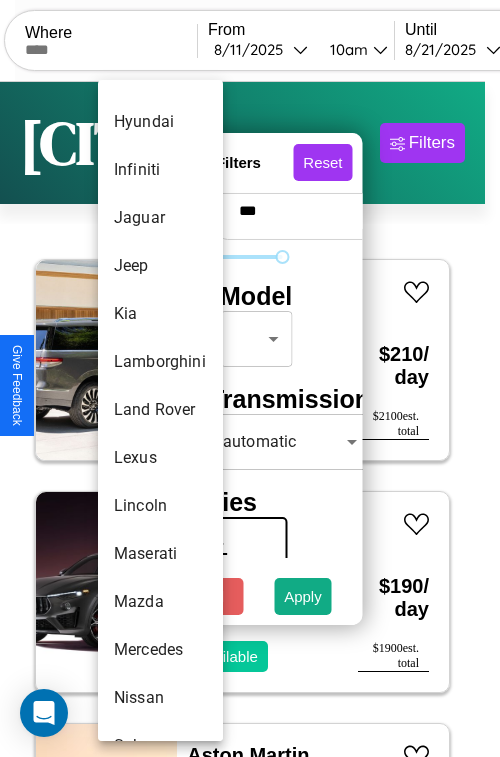 click on "Land Rover" at bounding box center (160, 410) 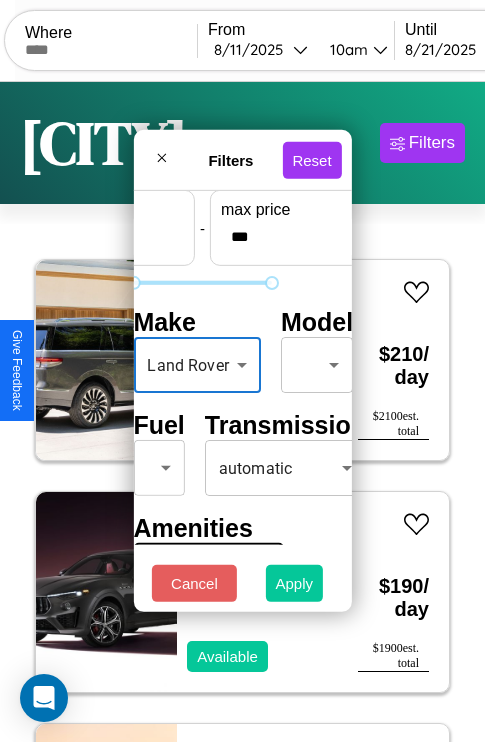 click on "Apply" at bounding box center (295, 583) 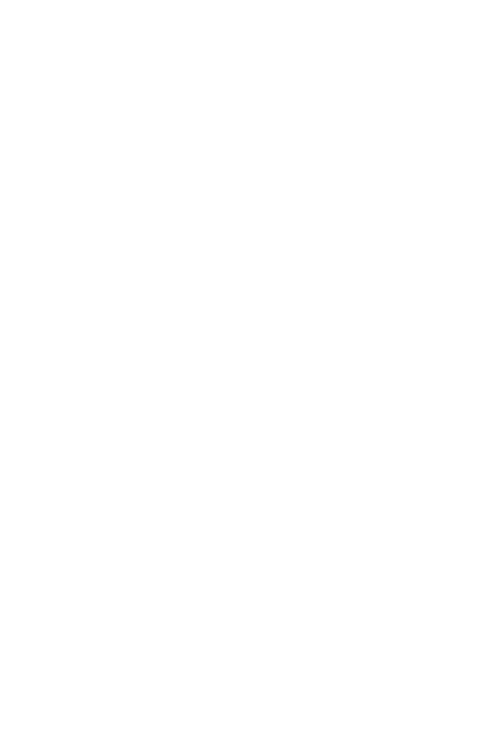 scroll, scrollTop: 0, scrollLeft: 0, axis: both 